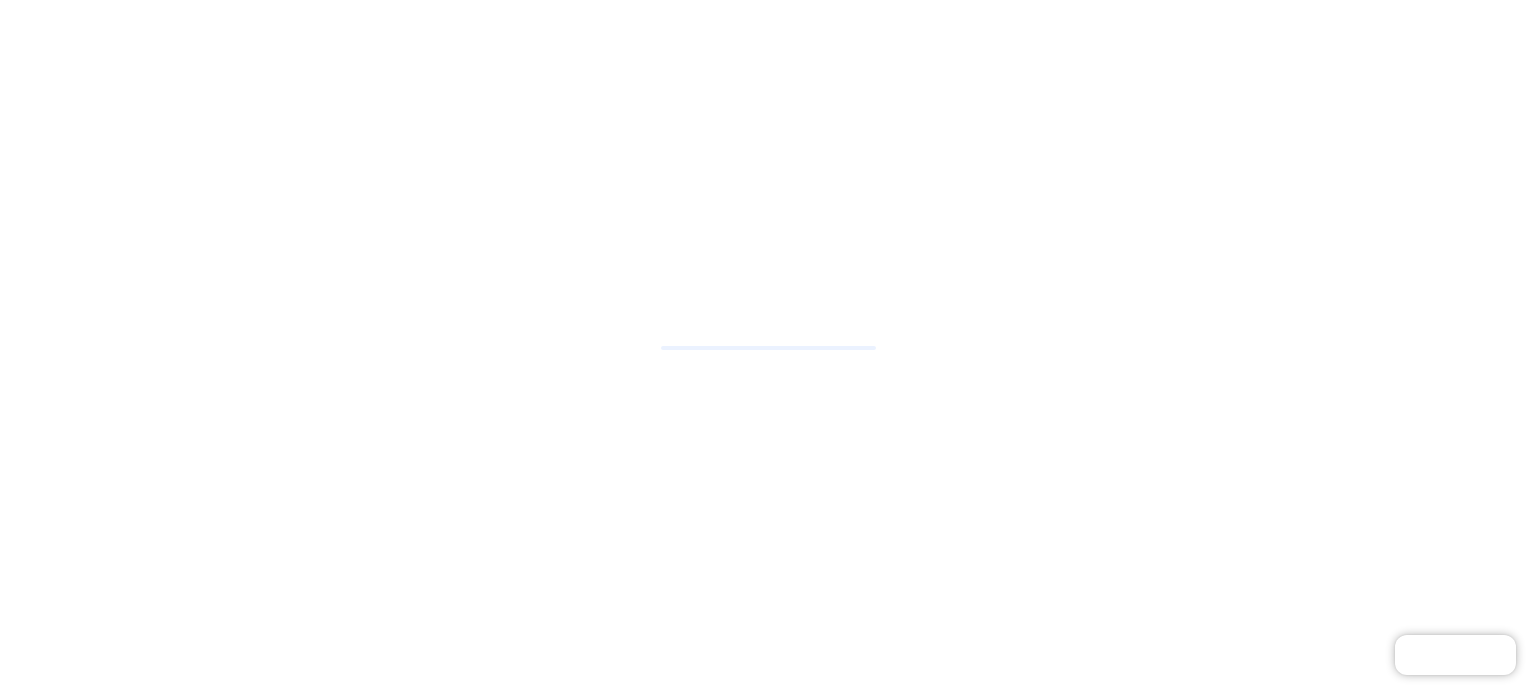 scroll, scrollTop: 0, scrollLeft: 0, axis: both 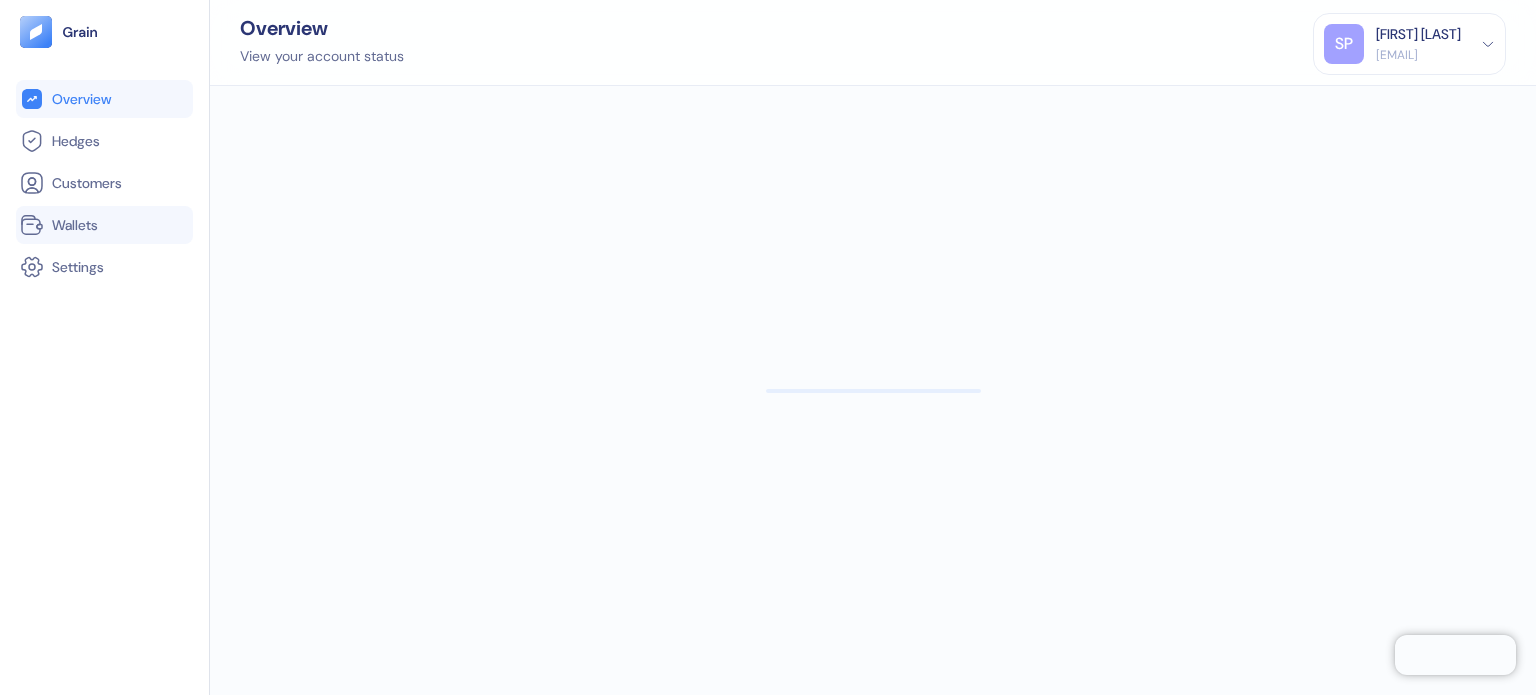 click on "Wallets" at bounding box center (75, 225) 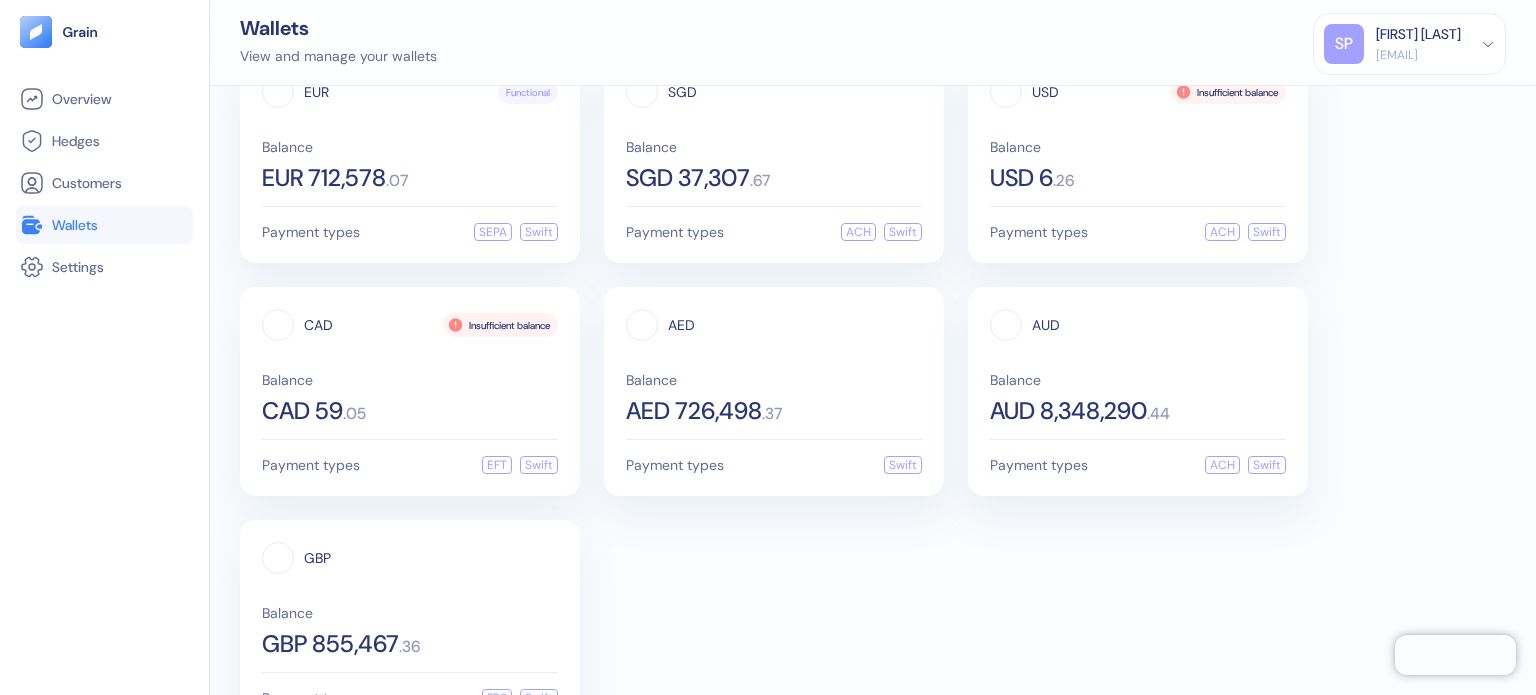 scroll, scrollTop: 121, scrollLeft: 0, axis: vertical 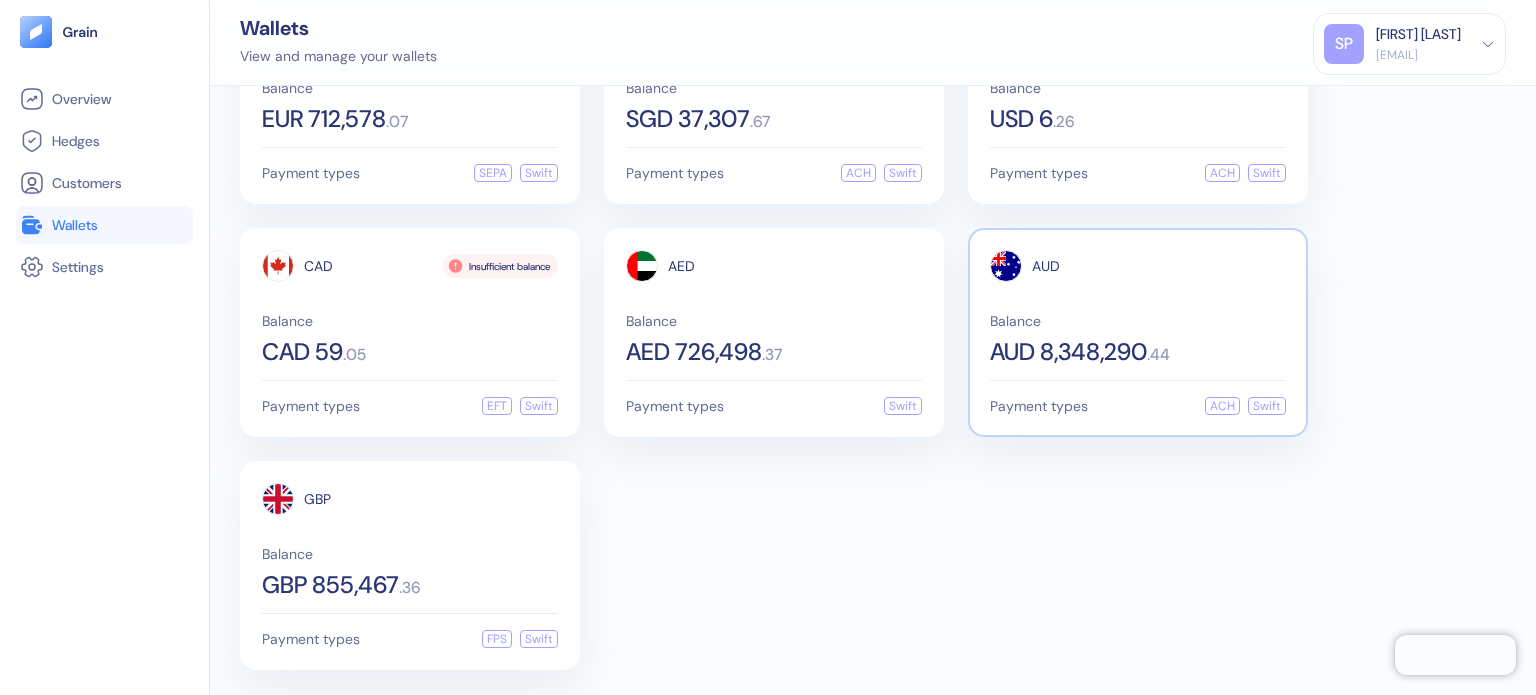click on "AUD 8,348,290" at bounding box center (1068, 352) 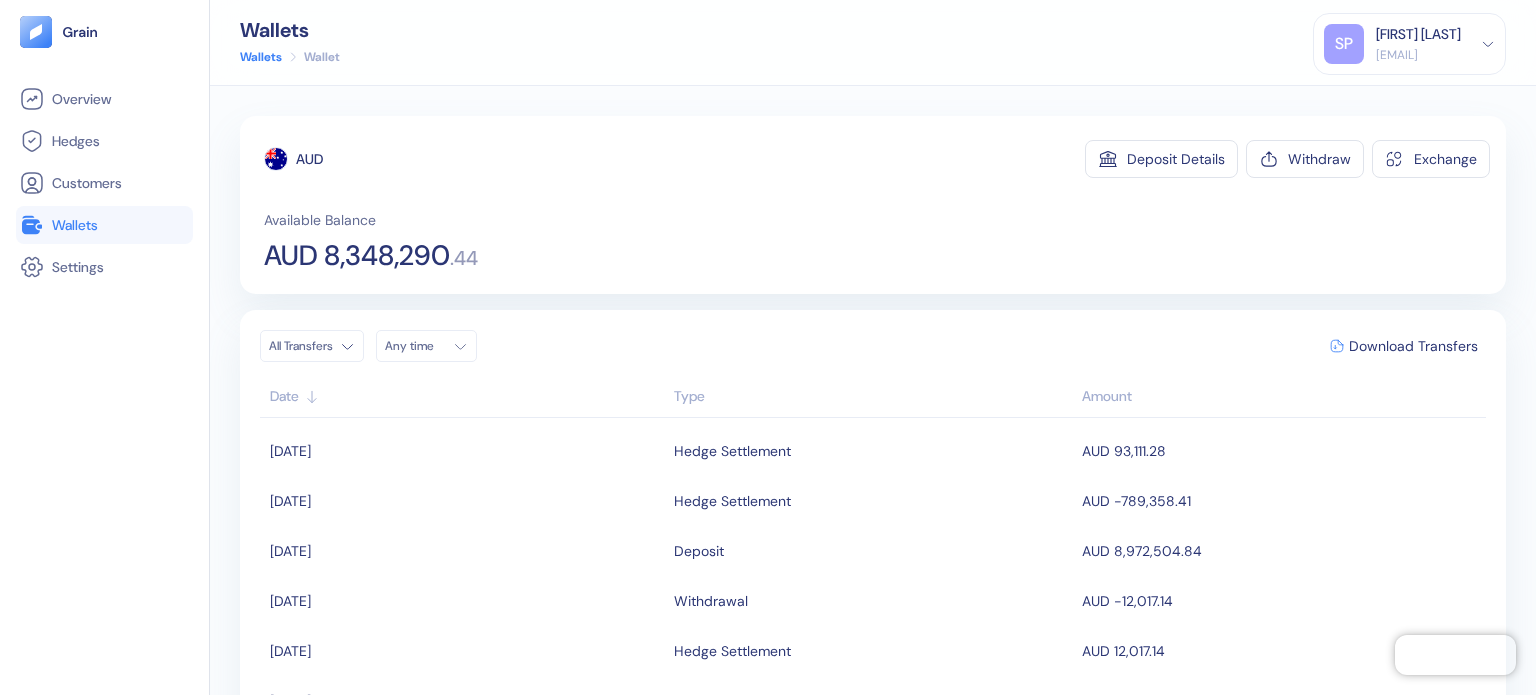 click on "Wallets" at bounding box center (75, 225) 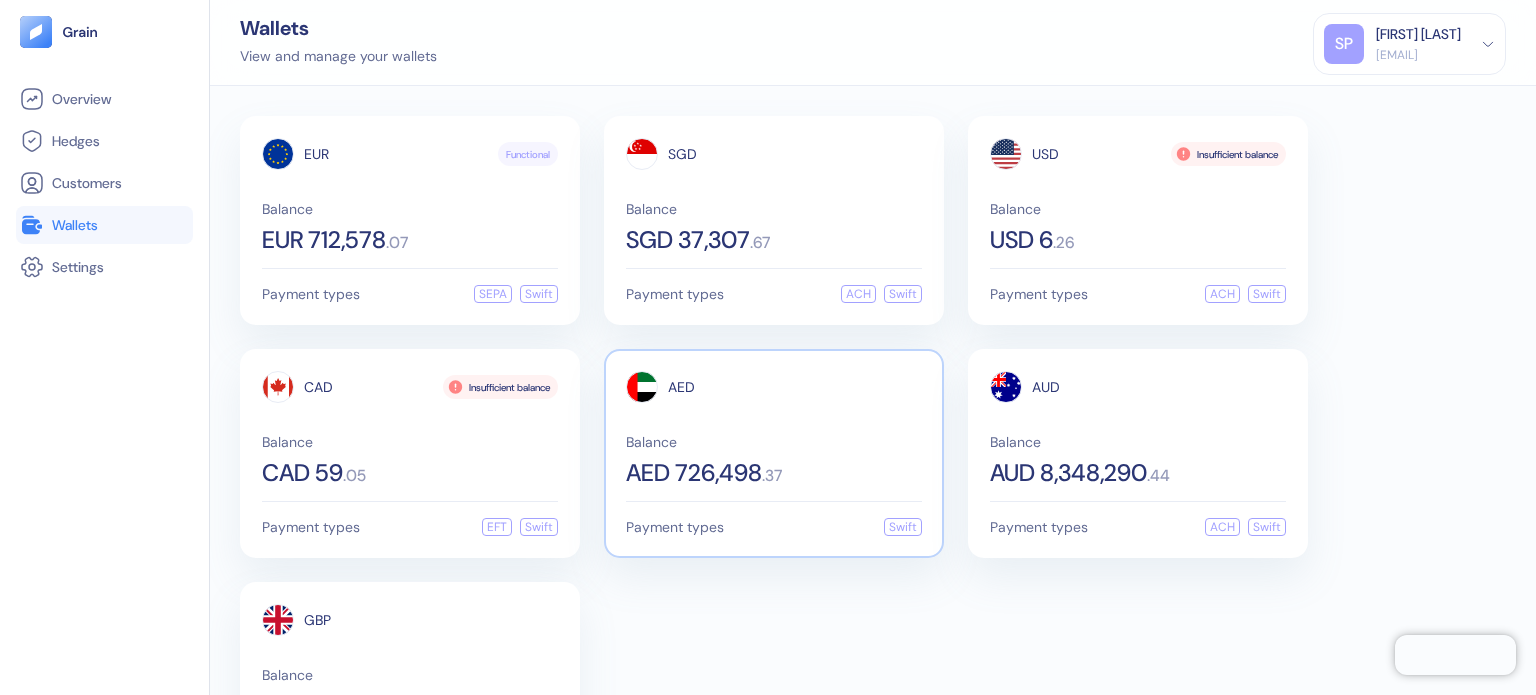 click on "Balance" at bounding box center [774, 442] 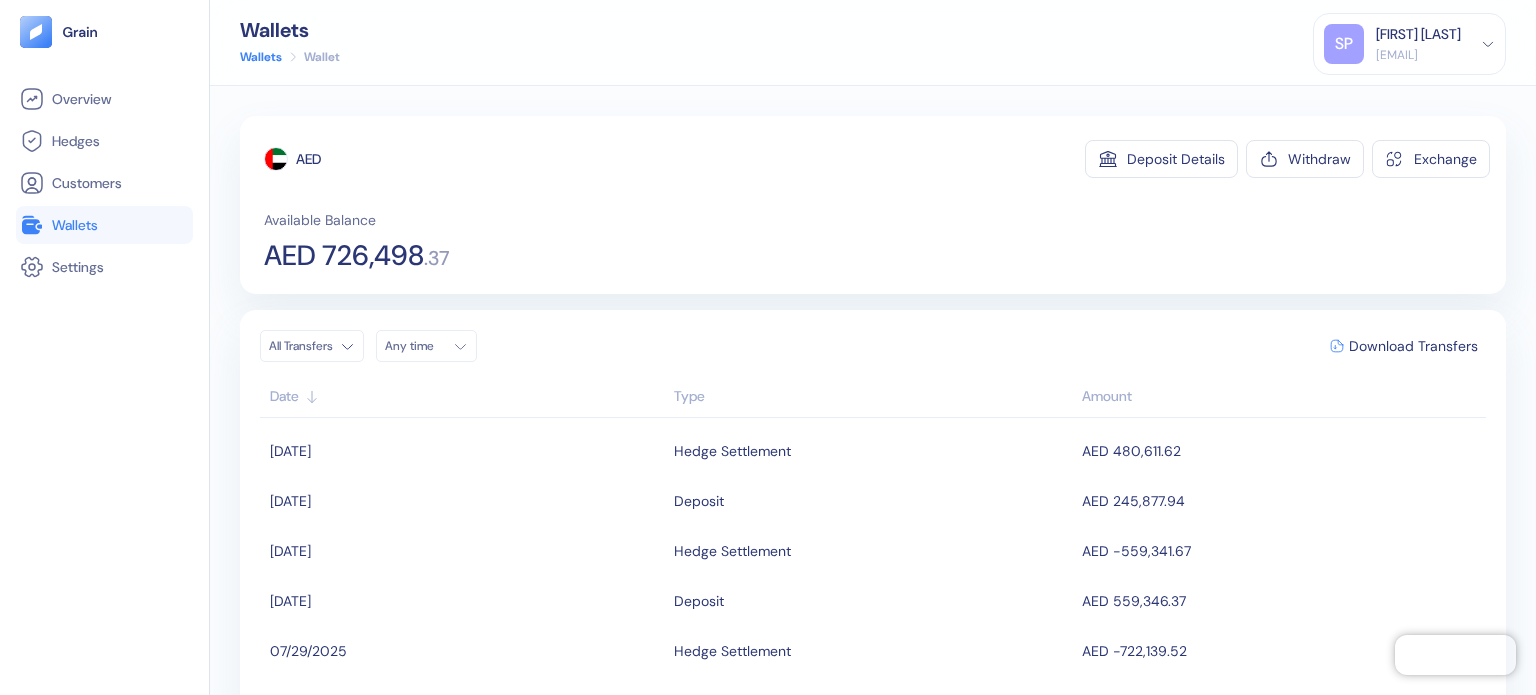 click on "Wallets" at bounding box center (104, 225) 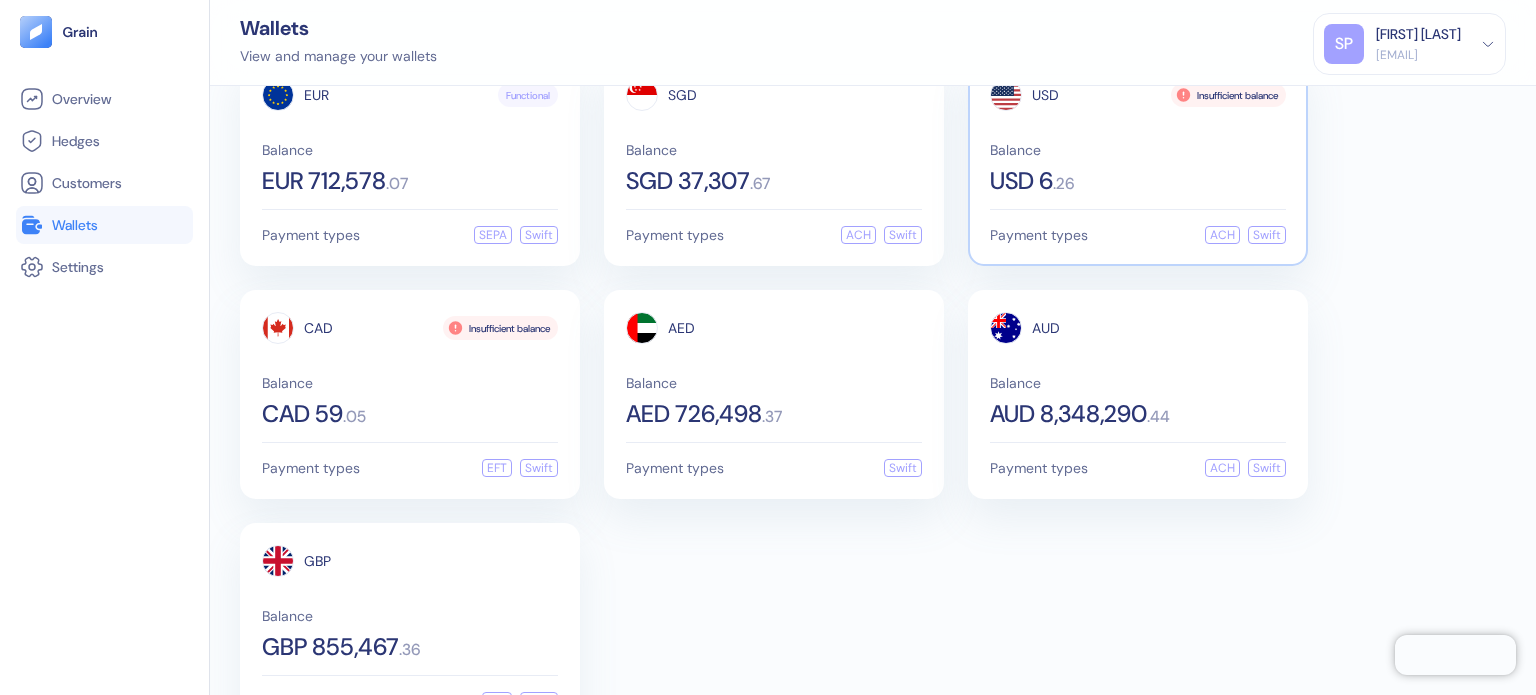 scroll, scrollTop: 0, scrollLeft: 0, axis: both 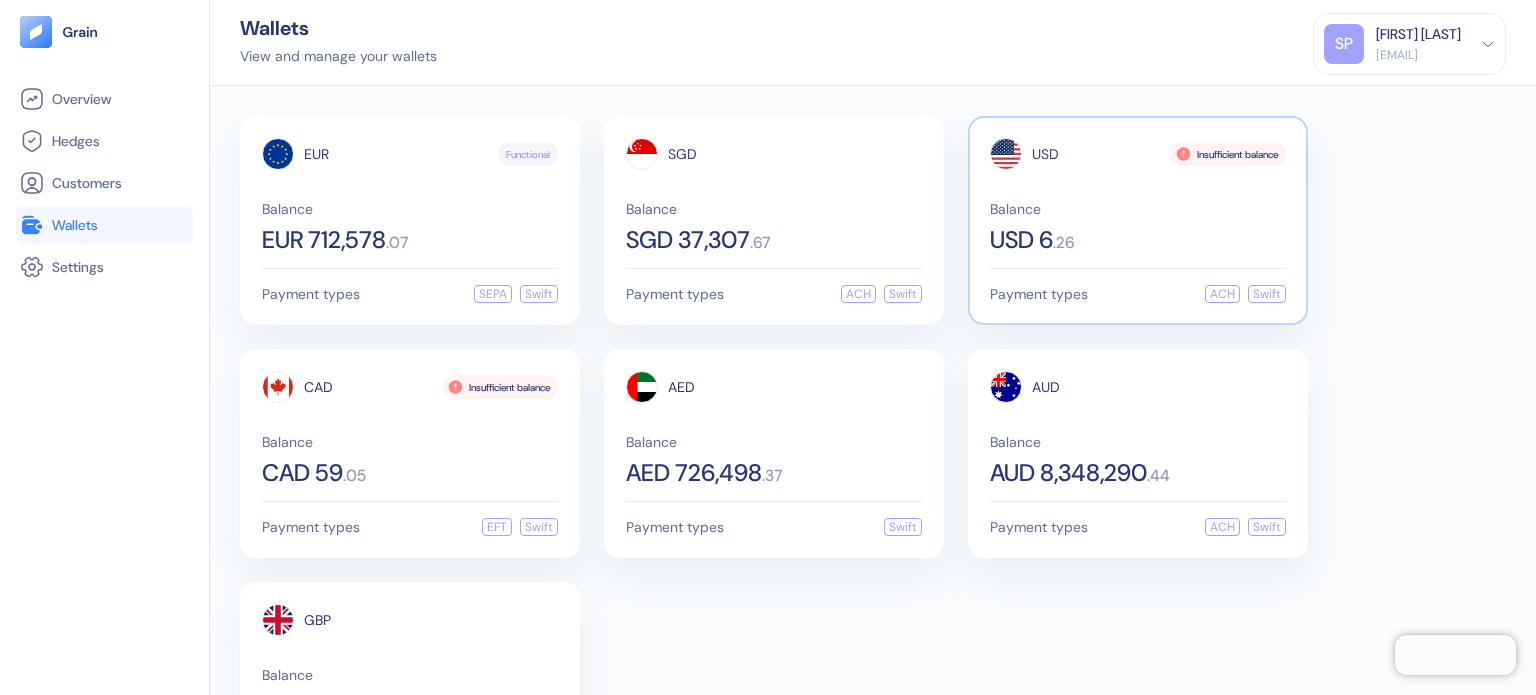 click on "USD Insufficient balance Balance USD 6 . 26 Payment types ACH Swift" at bounding box center (1138, 220) 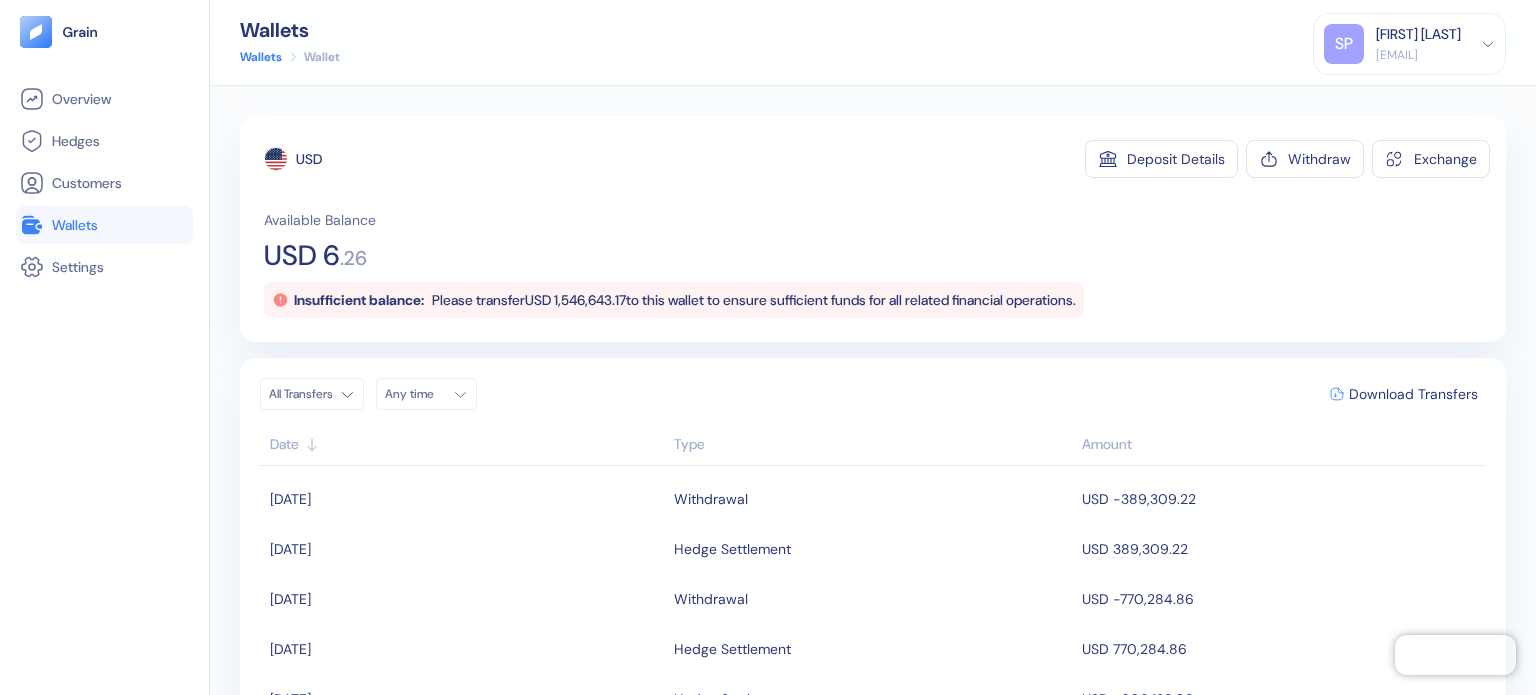 click on "Wallets" at bounding box center [75, 225] 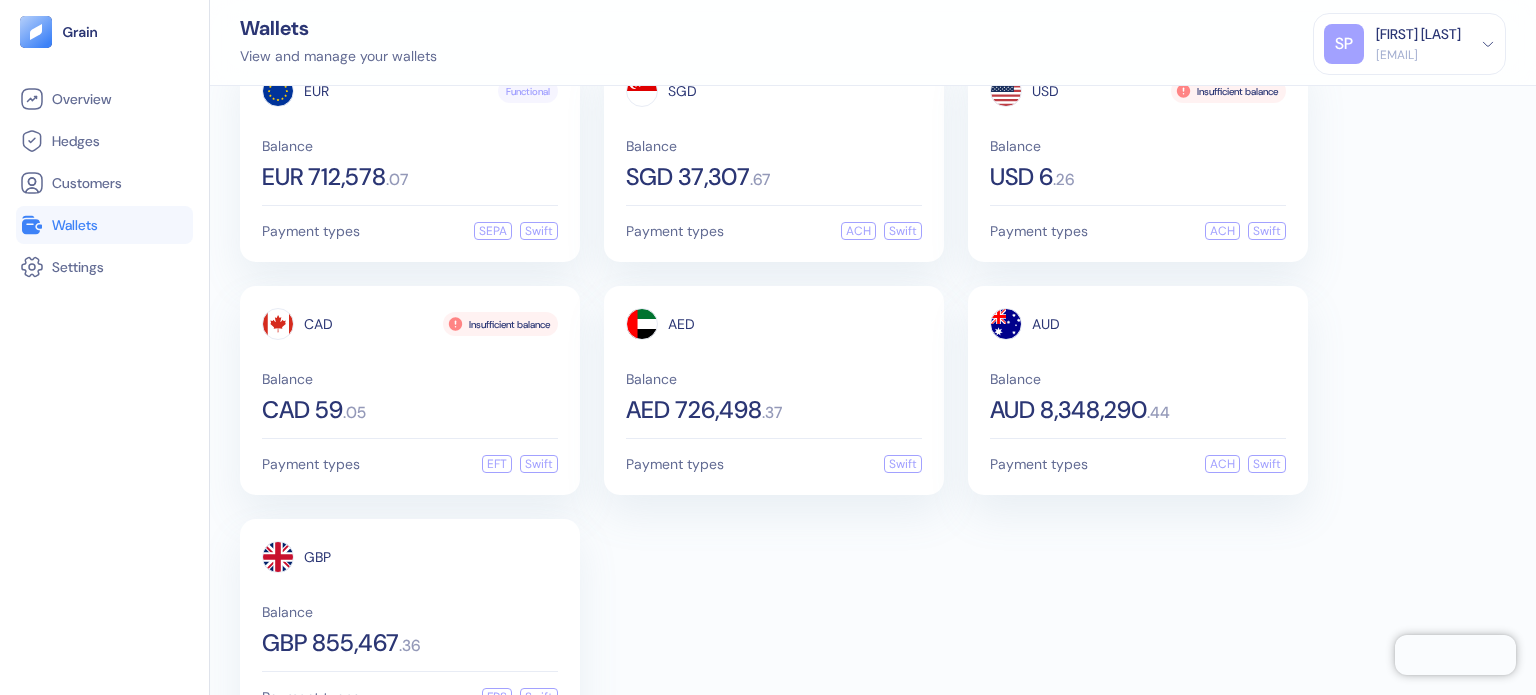 scroll, scrollTop: 121, scrollLeft: 0, axis: vertical 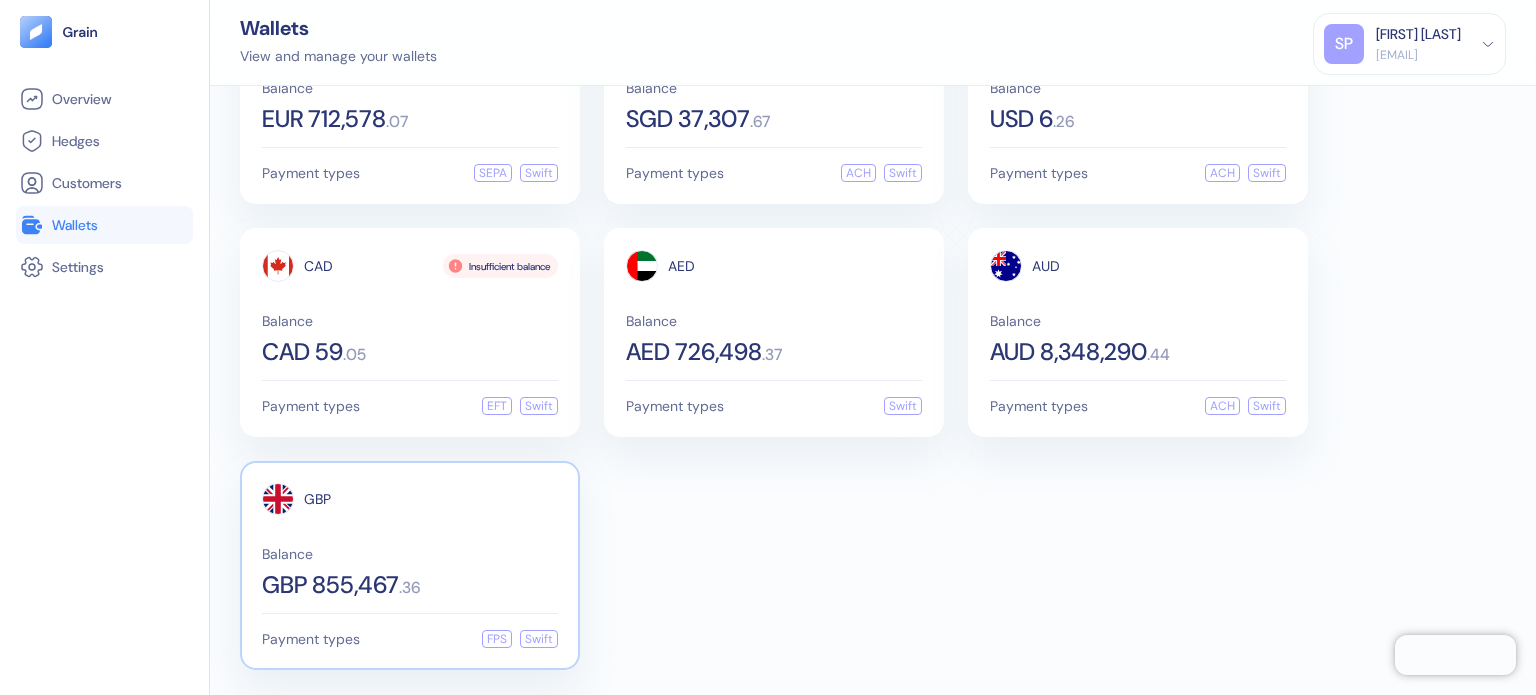 click on "Balance" at bounding box center (410, 554) 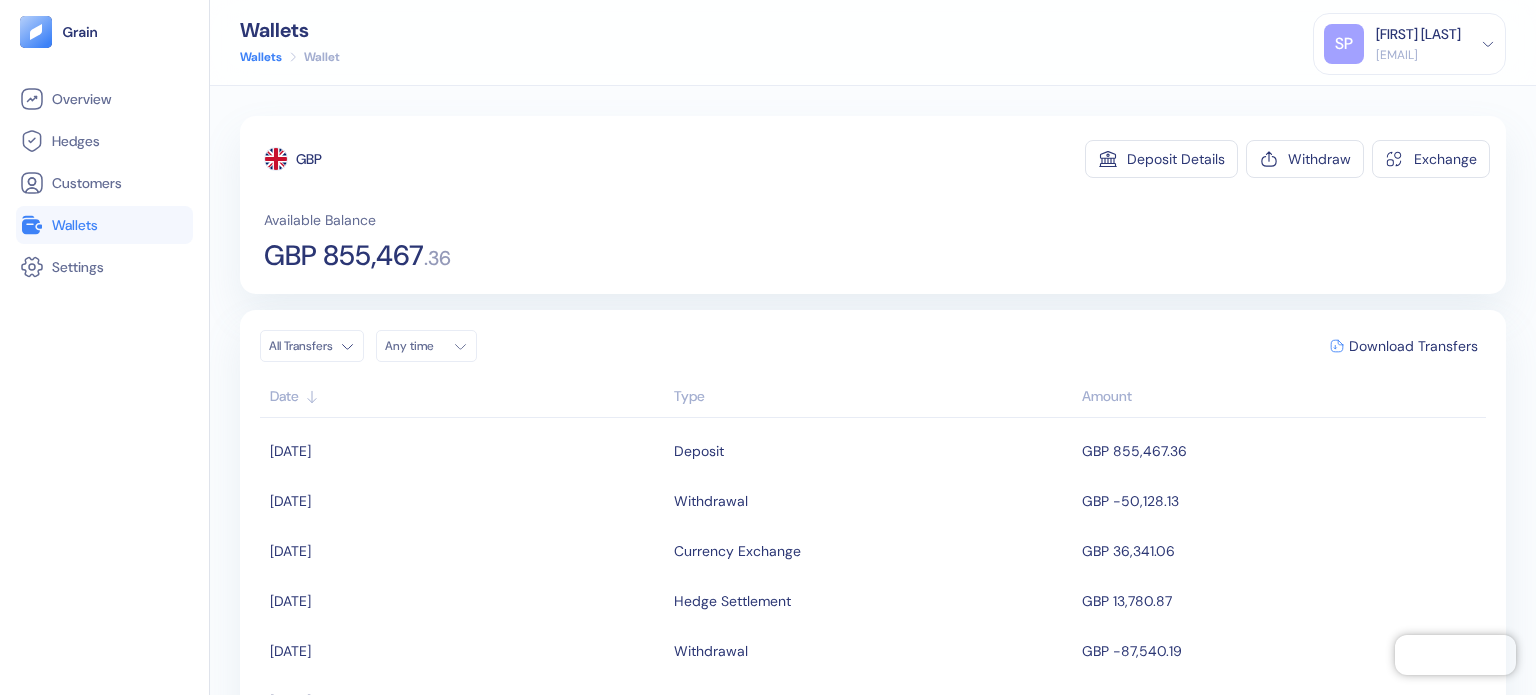 click on "Wallets" at bounding box center (104, 225) 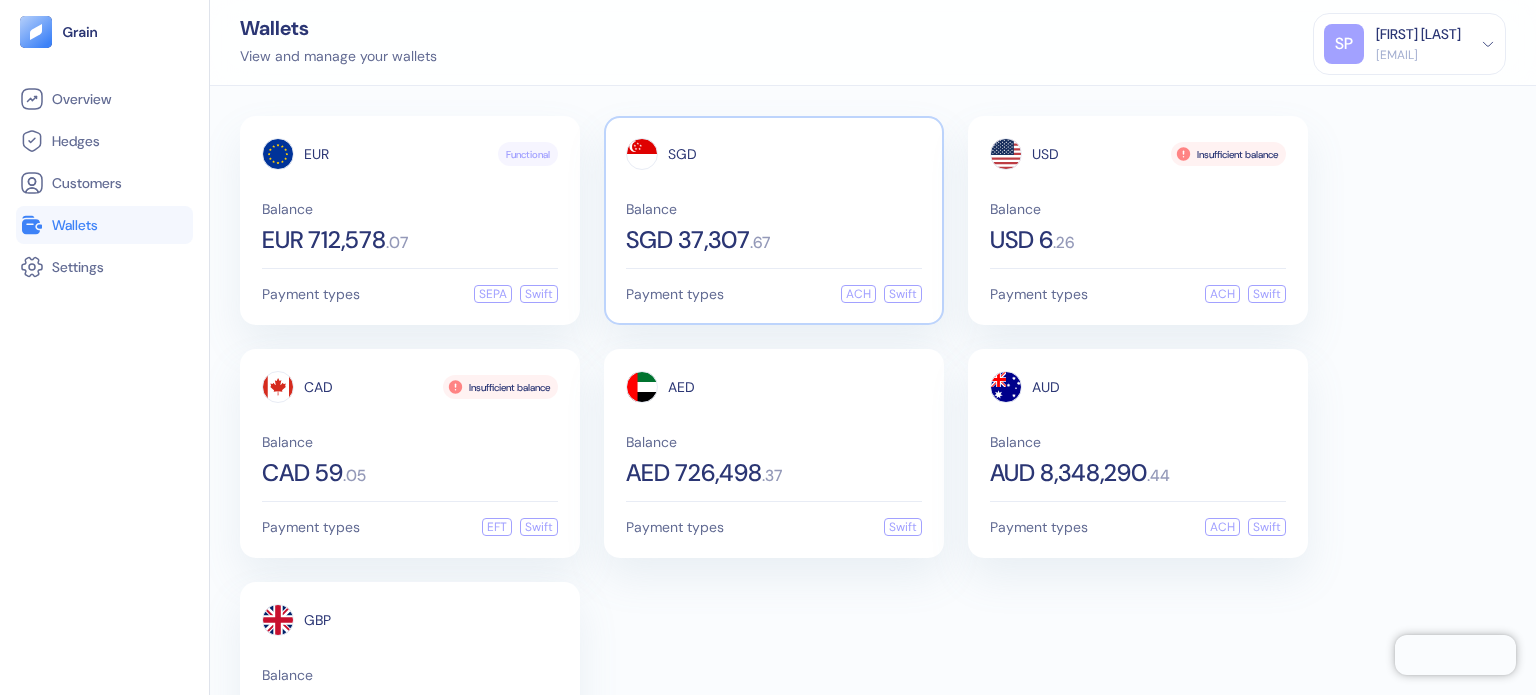 click on "Balance SGD 37,307 . 67" at bounding box center (774, 227) 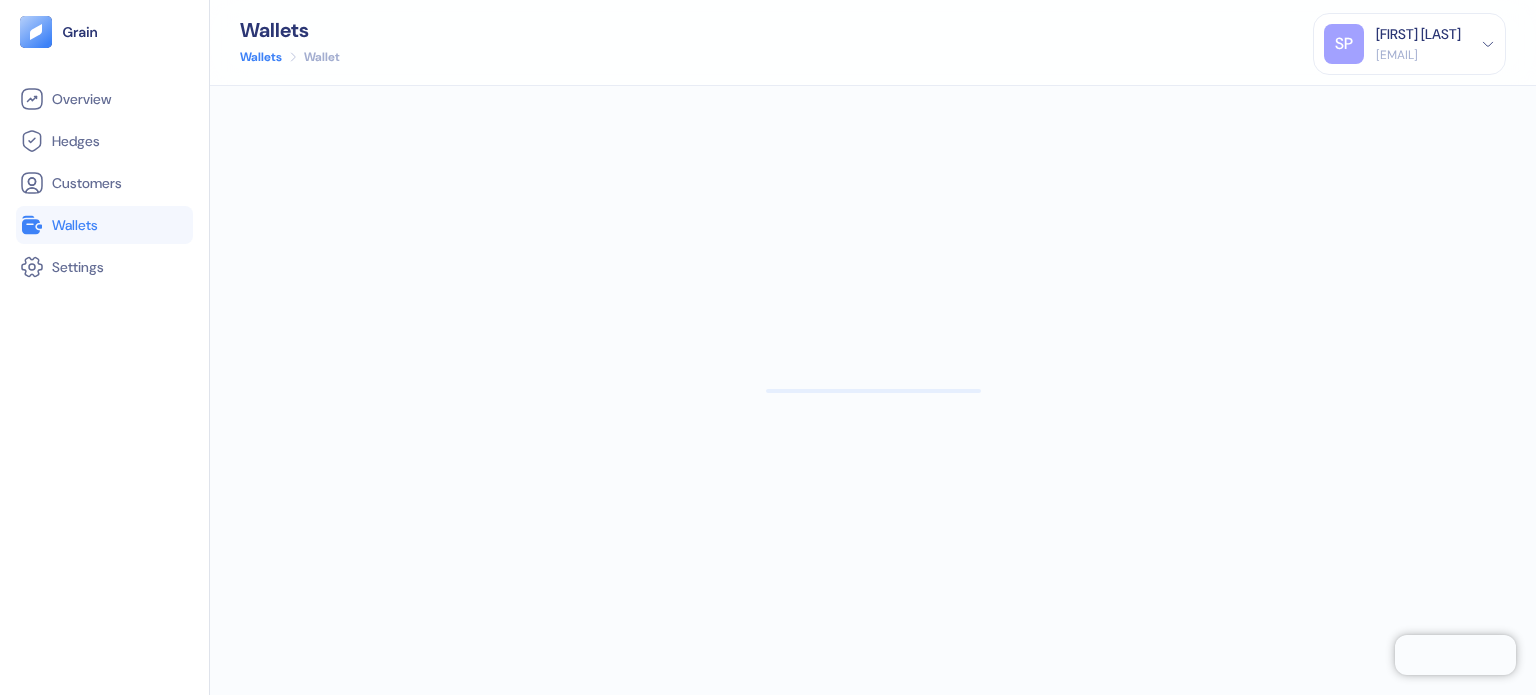 click on "Wallets" at bounding box center (75, 225) 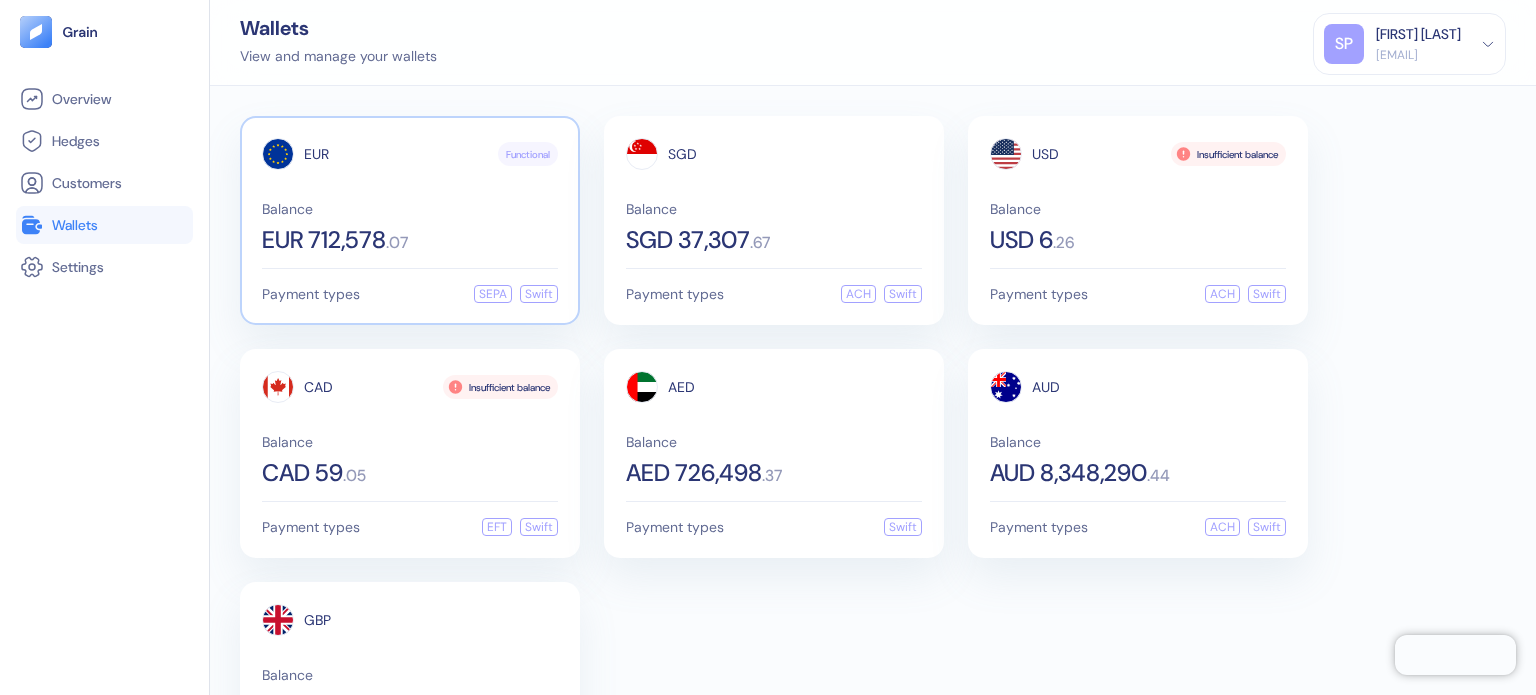 click on "EUR 712,578" at bounding box center (324, 240) 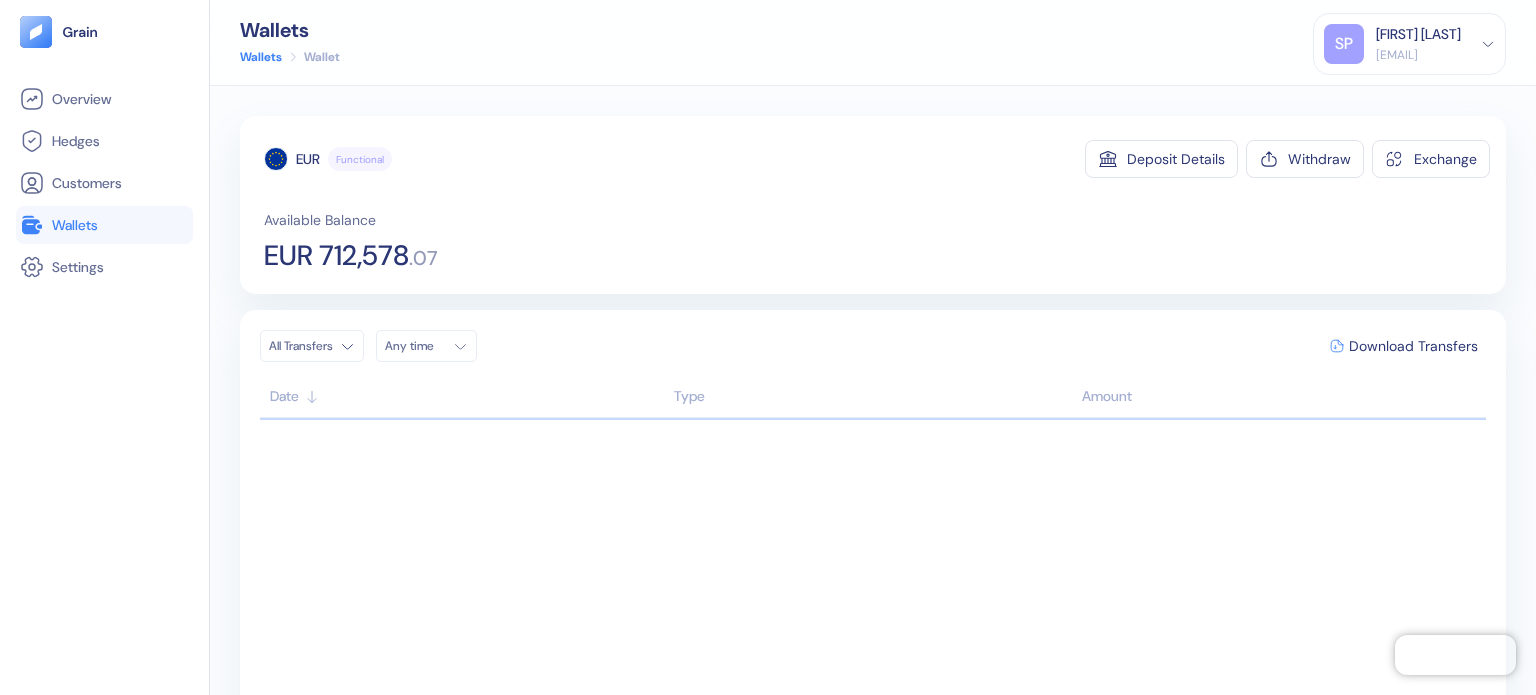 click on "Wallets" at bounding box center [75, 225] 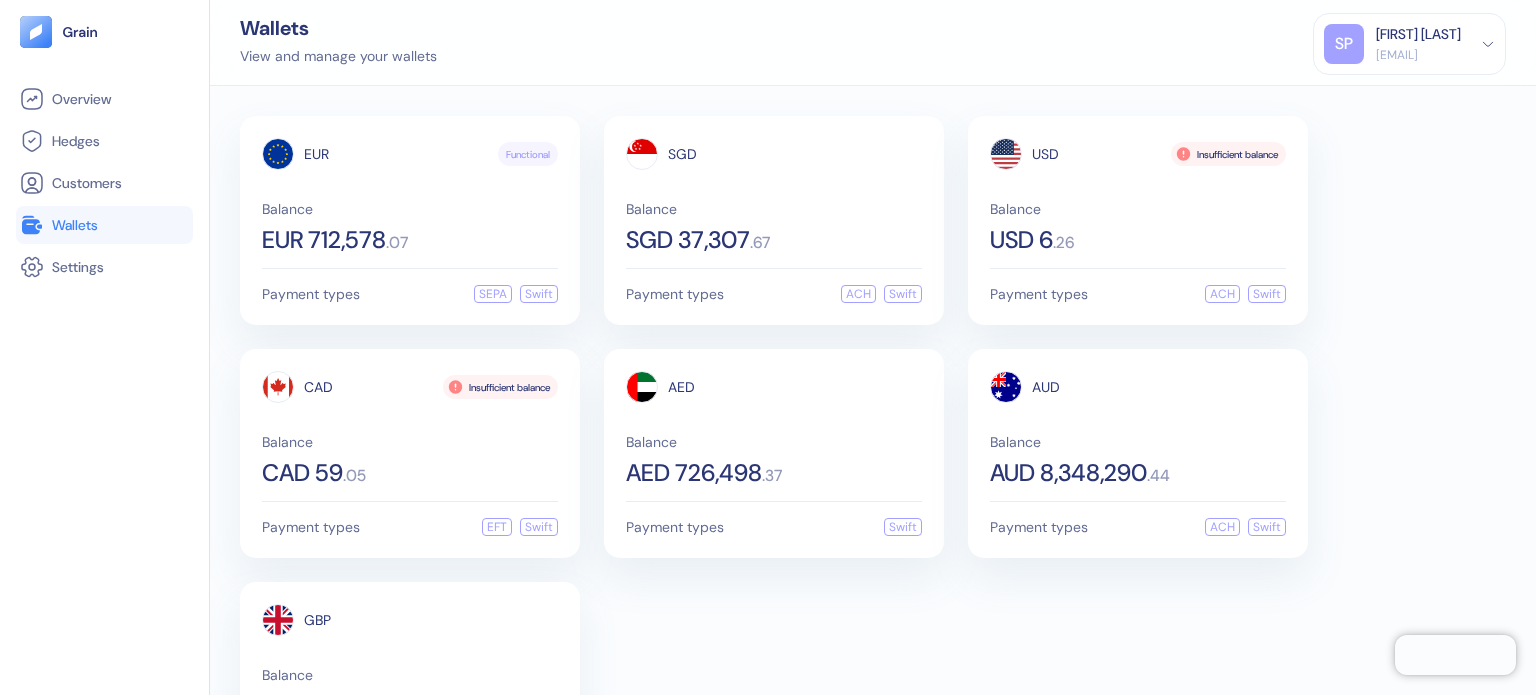 click on "EUR Functional Balance EUR 712,578 . 07 Payment types SEPA Swift SGD Balance SGD 37,307 . 67 Payment types ACH Swift USD Insufficient balance Balance USD 6 . 26 Payment types ACH Swift CAD Insufficient balance Balance CAD 59 . 05 Payment types EFT Swift AED Balance AED 726,498 . 37 Payment types Swift AUD Balance AUD 8,348,290 . 44 Payment types ACH Swift GBP Balance GBP 855,467 . 36 Payment types FPS Swift" at bounding box center [873, 453] 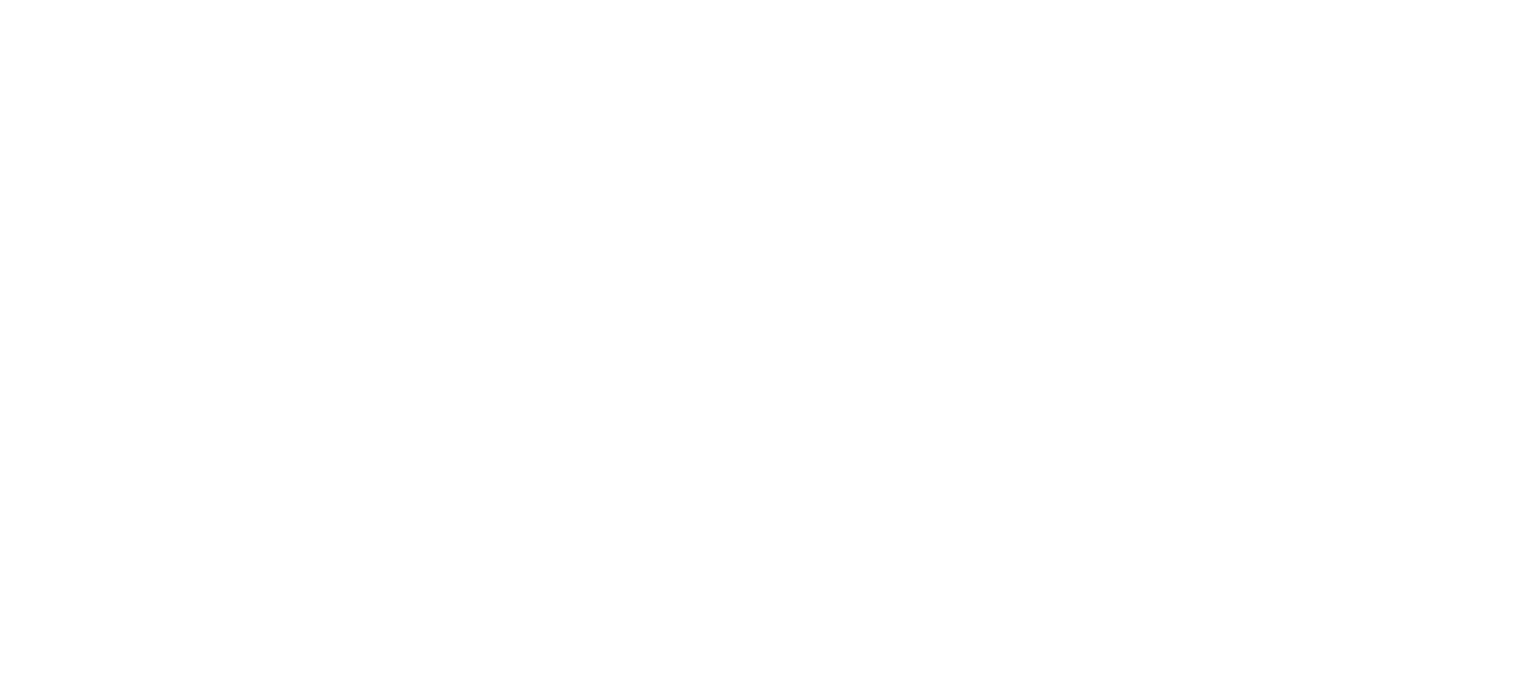 scroll, scrollTop: 0, scrollLeft: 0, axis: both 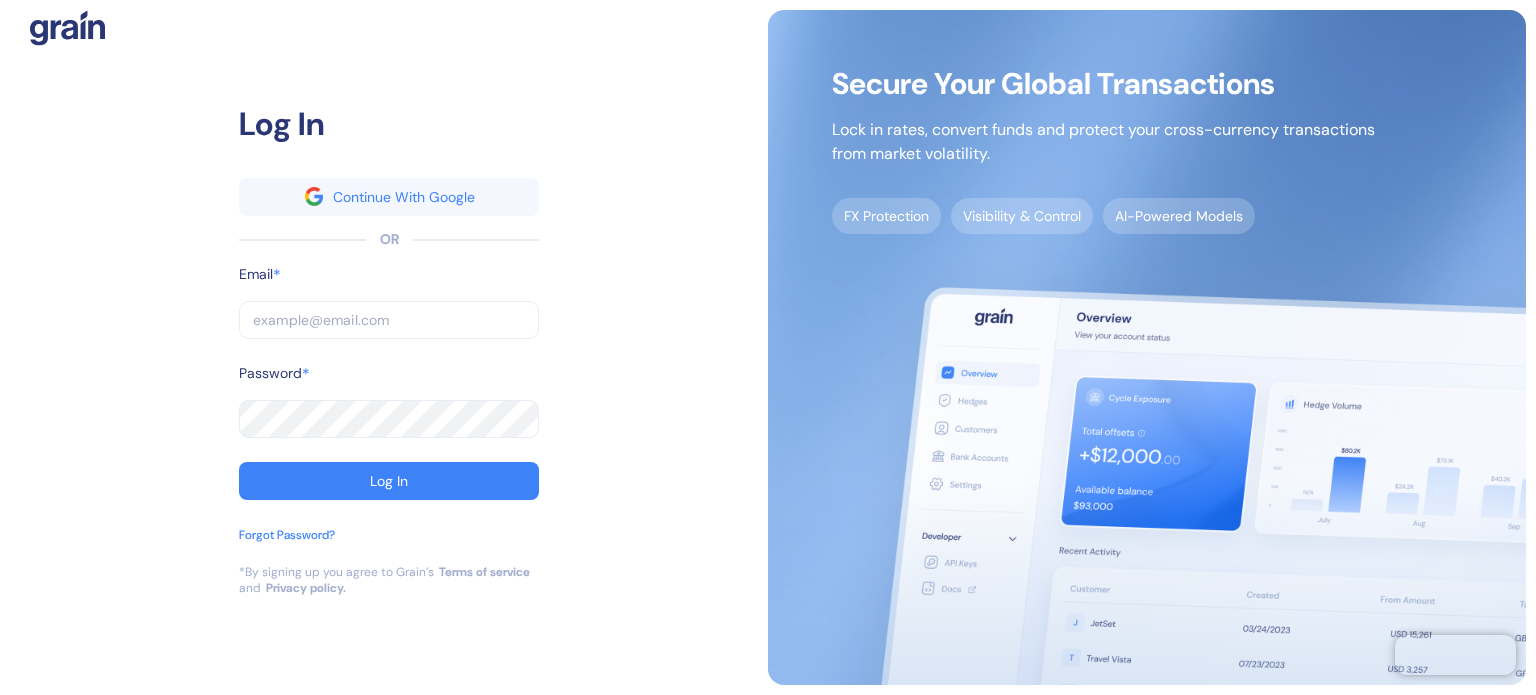 type on "[EMAIL]" 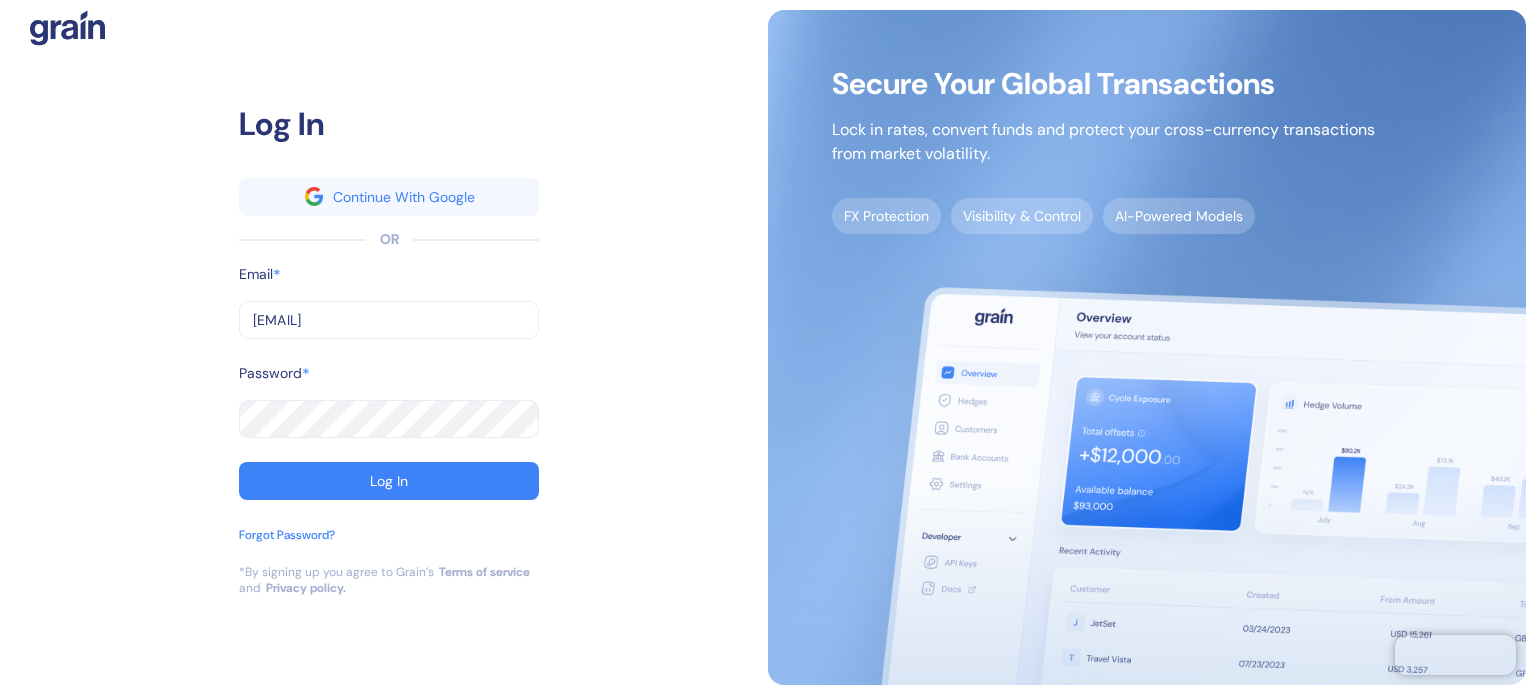 type on "[EMAIL]" 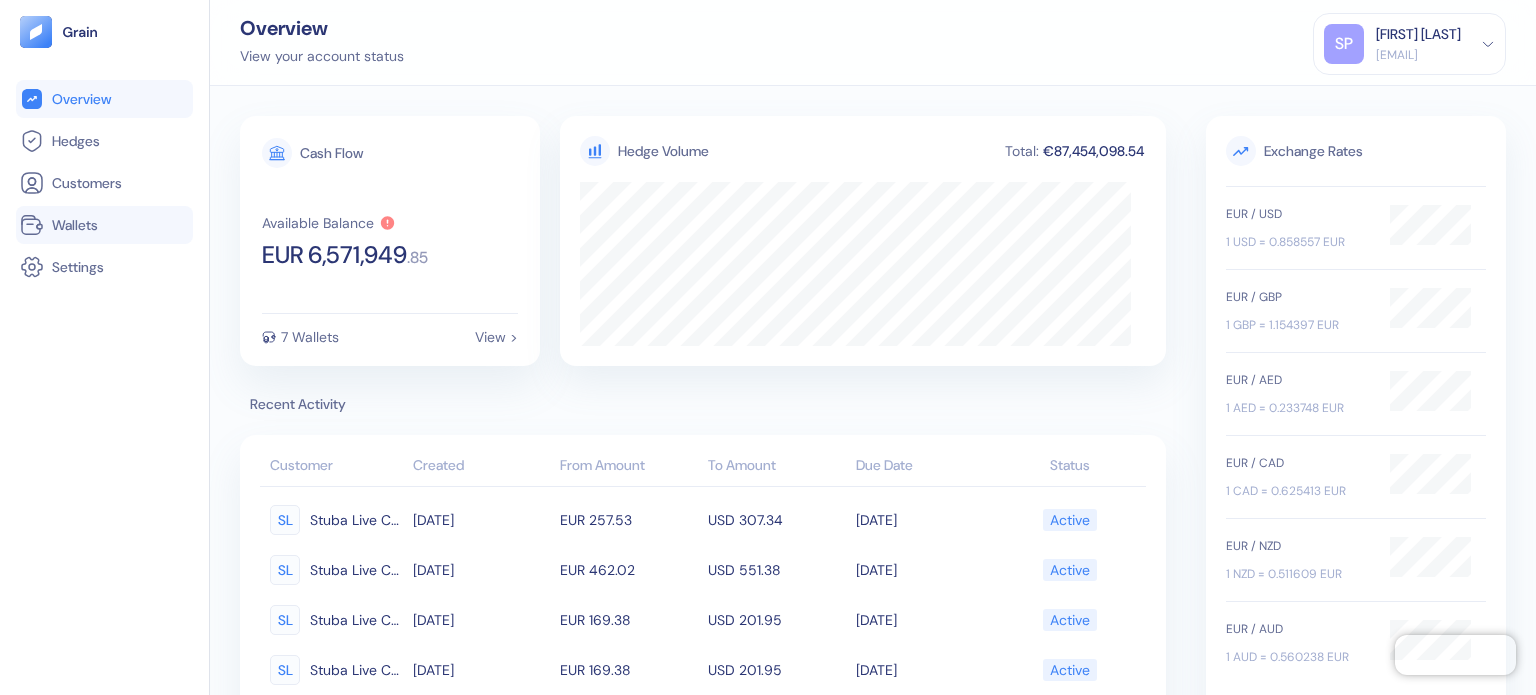 click on "Wallets" at bounding box center [104, 225] 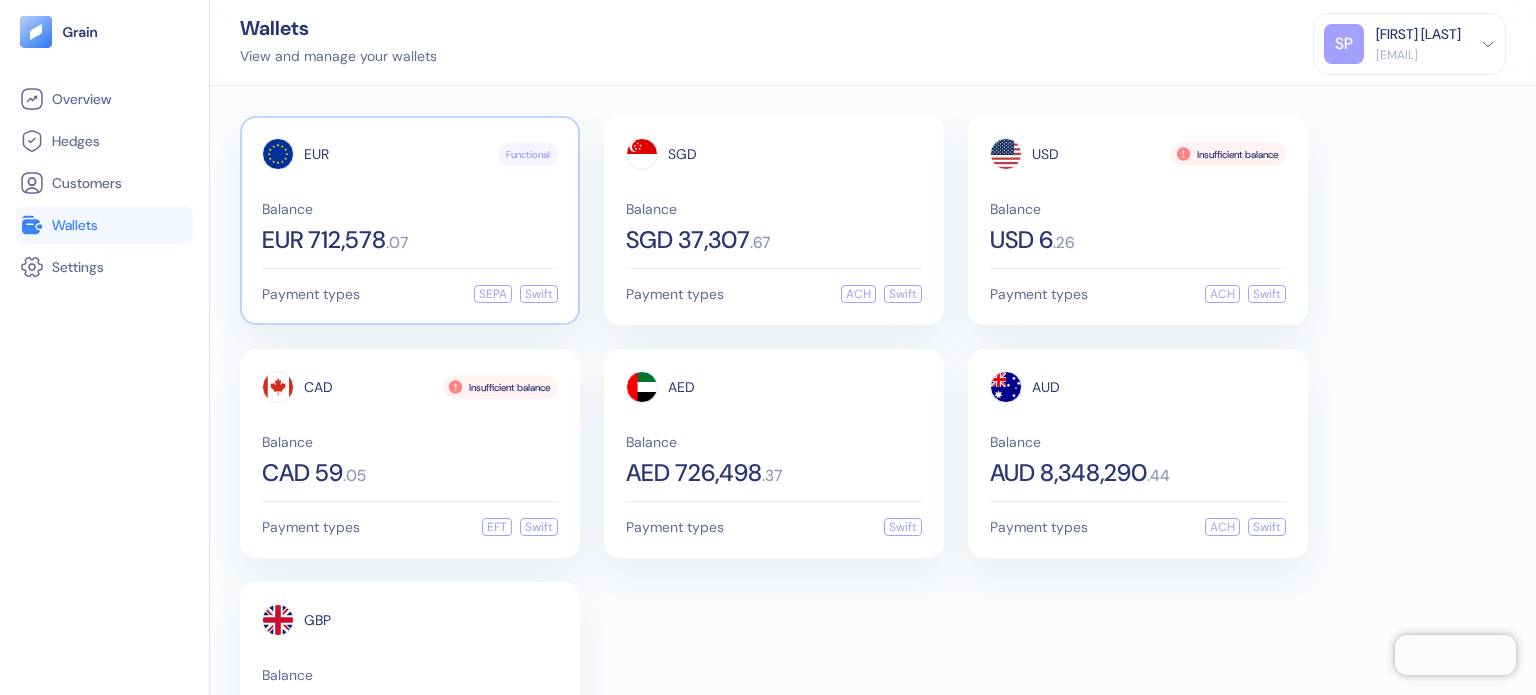 click on "EUR Functional Balance EUR 712,578 . 07" at bounding box center (410, 195) 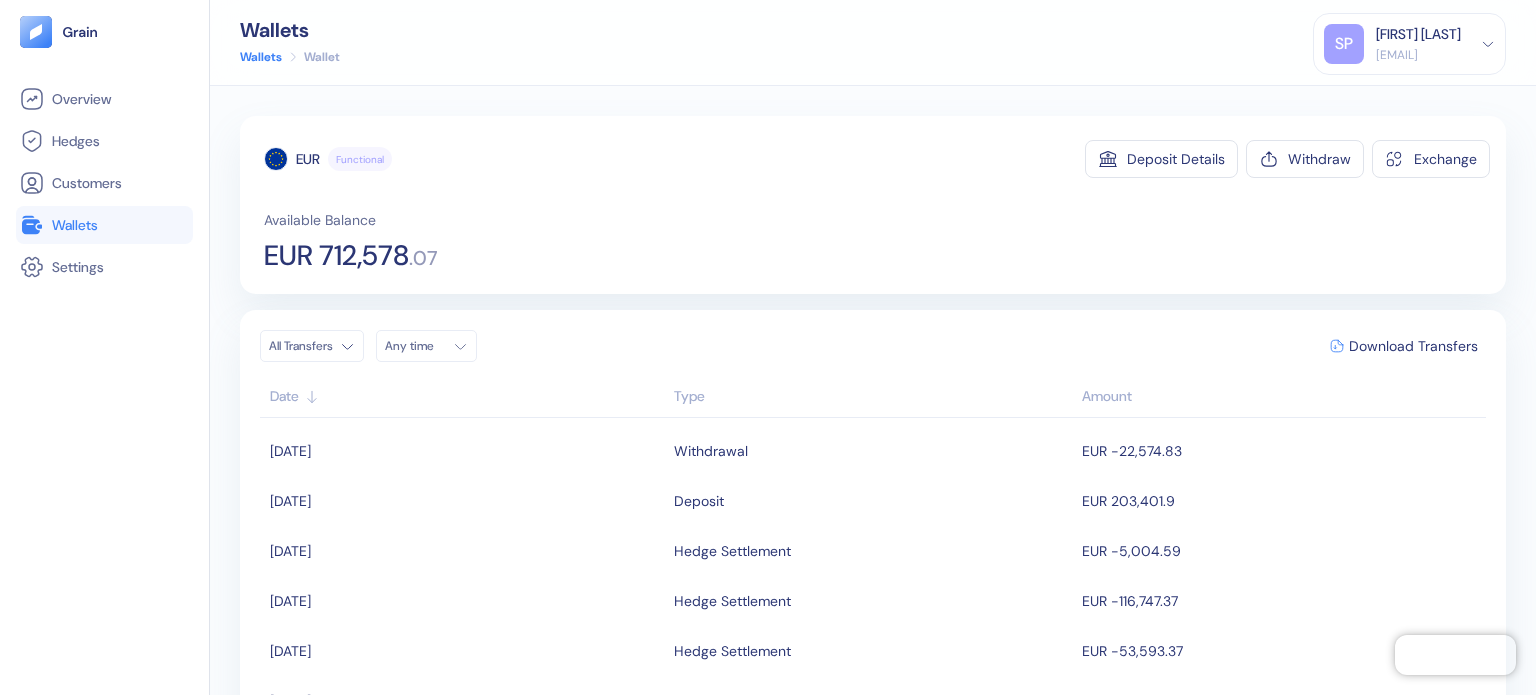 click on "Wallets" at bounding box center (75, 225) 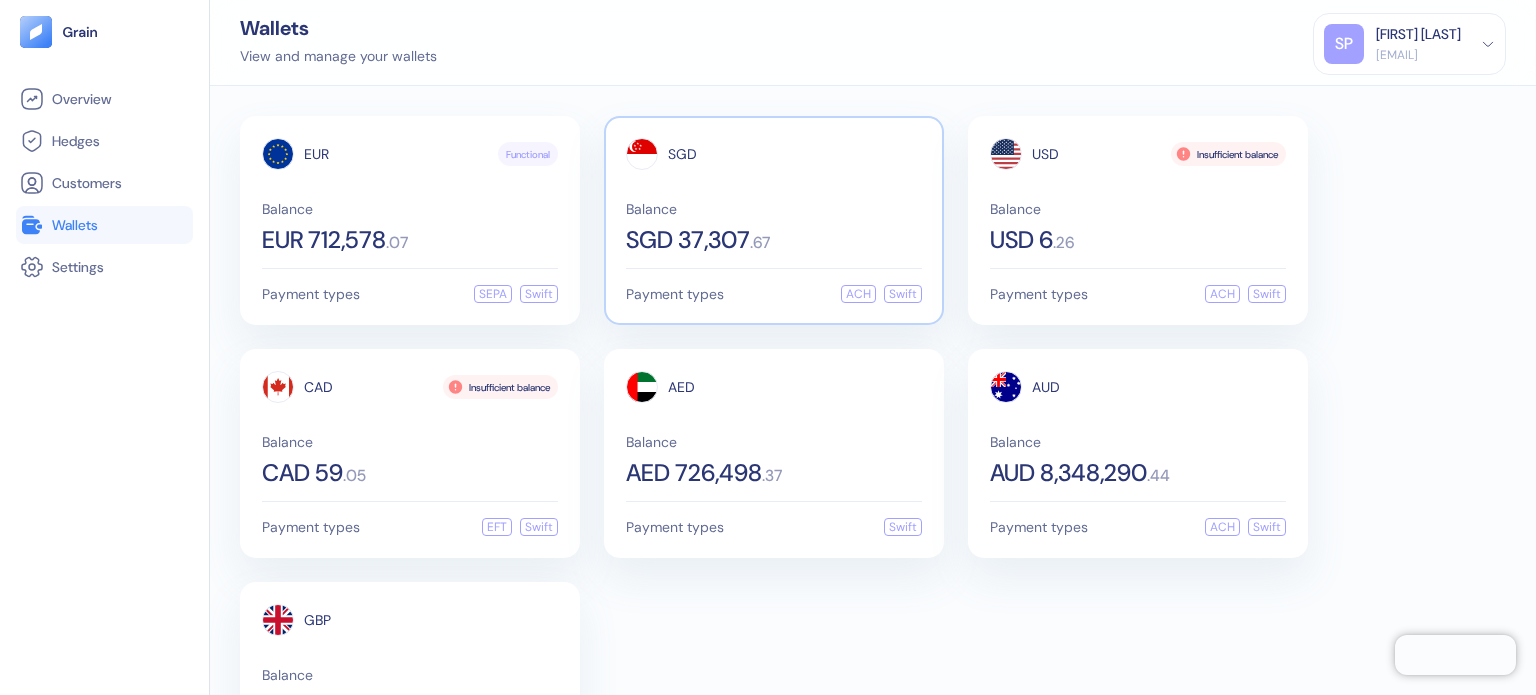 click on "Balance" at bounding box center (774, 209) 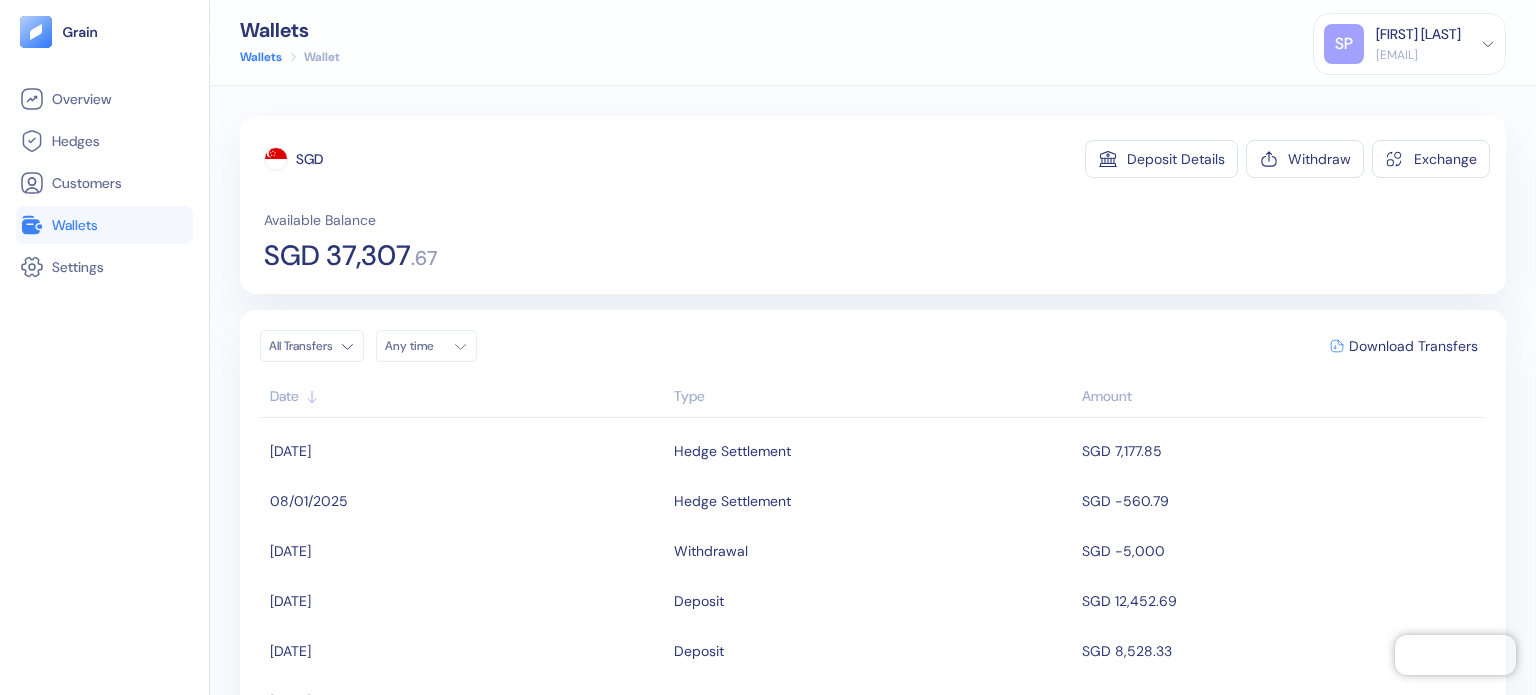 click on "Wallets" at bounding box center (75, 225) 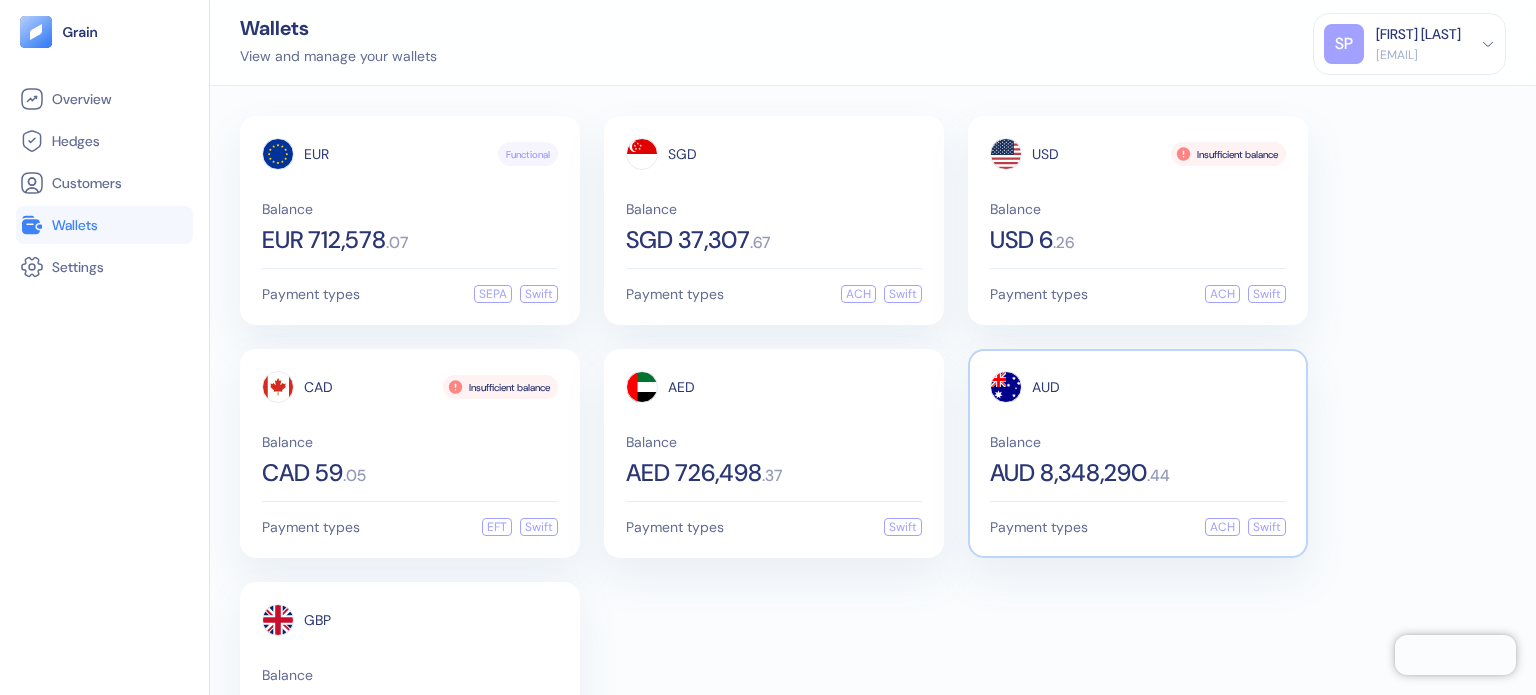 click on "AUD 8,348,290" at bounding box center [1068, 473] 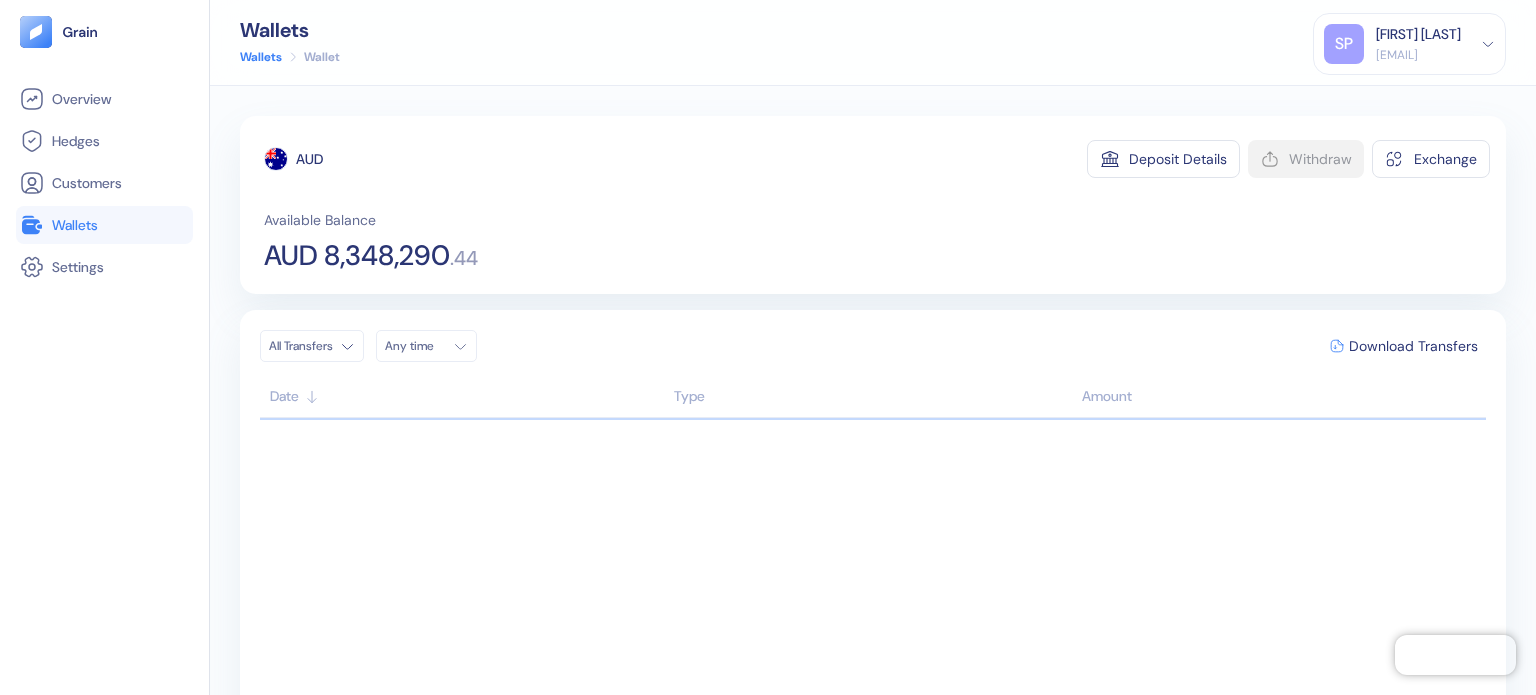 click on "Wallets" at bounding box center [75, 225] 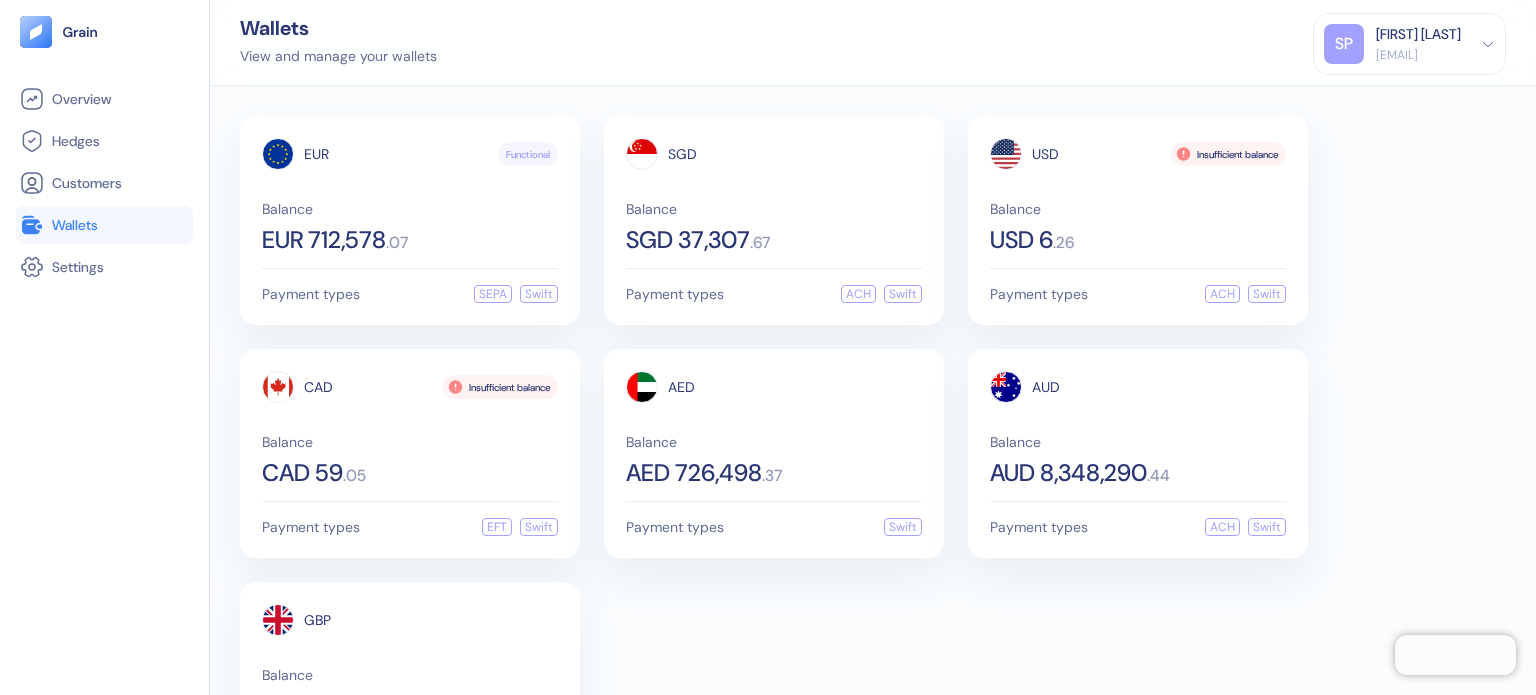 click on "Wallets View and manage your wallets SP [FIRST] [LAST] [EMAIL] Sign Out" at bounding box center [873, 43] 